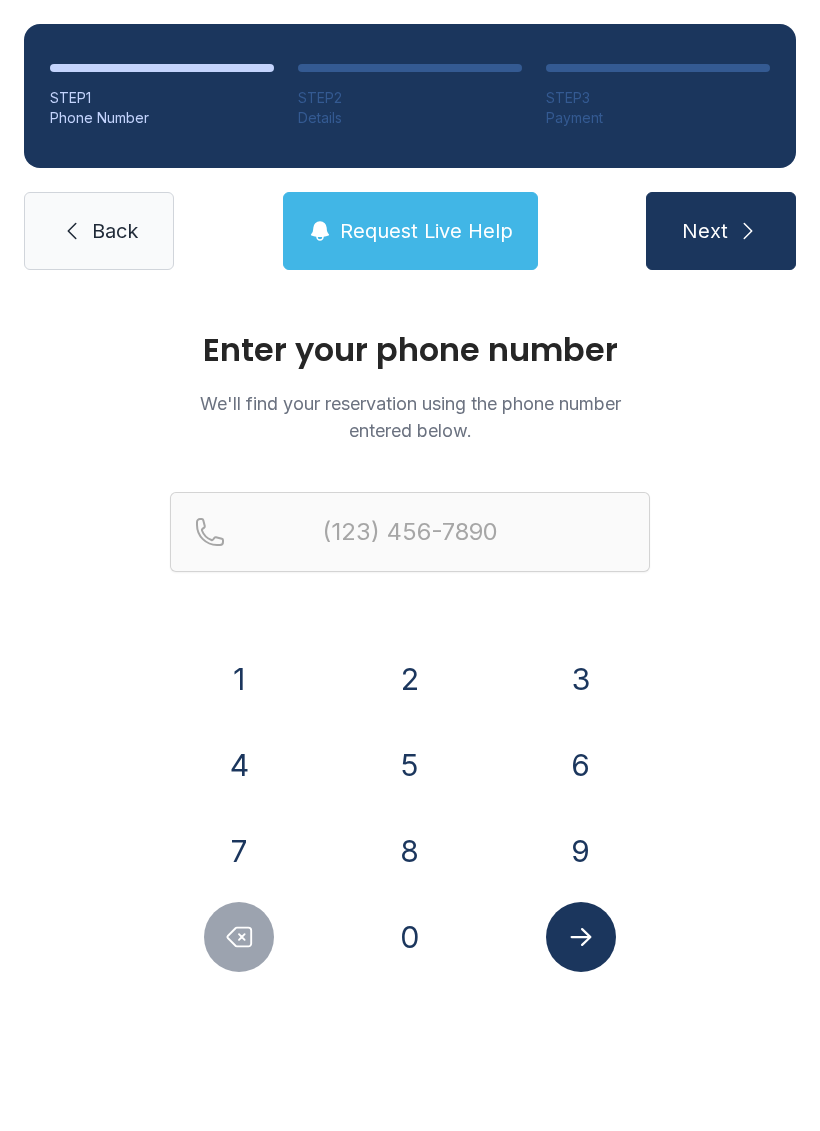 scroll, scrollTop: 0, scrollLeft: 0, axis: both 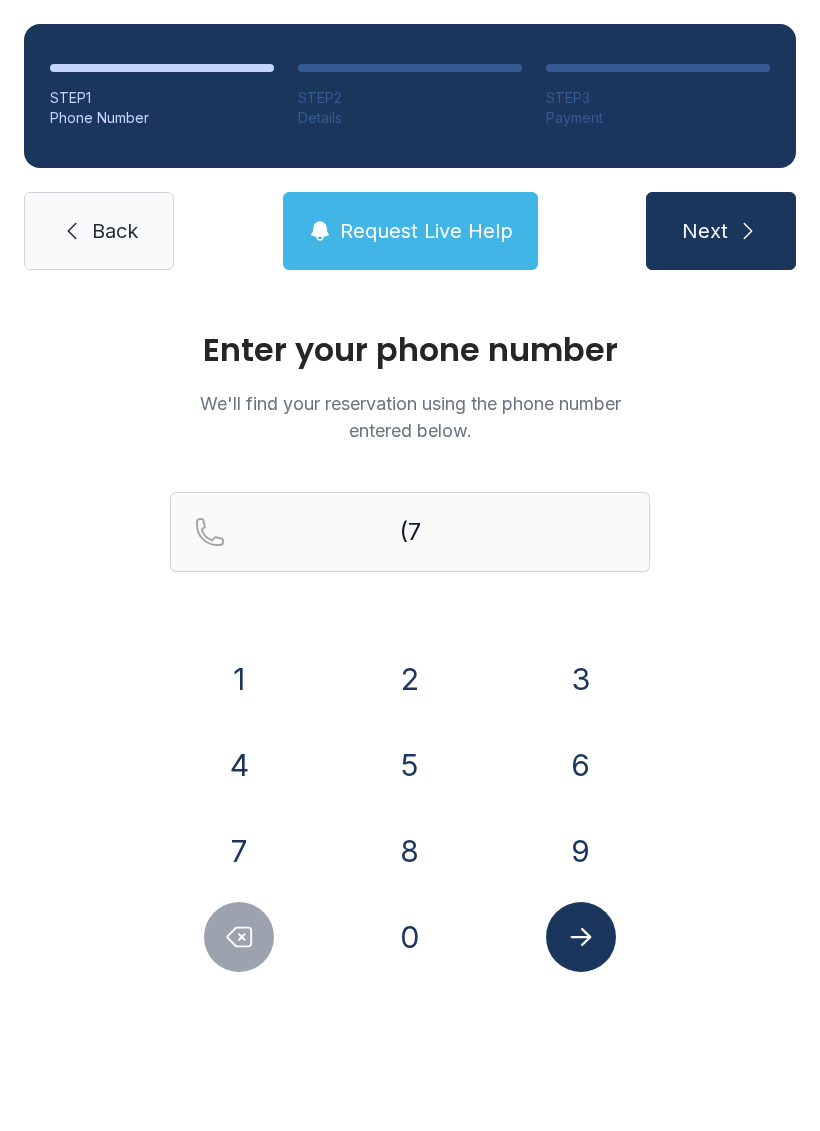 click on "3" at bounding box center [239, 679] 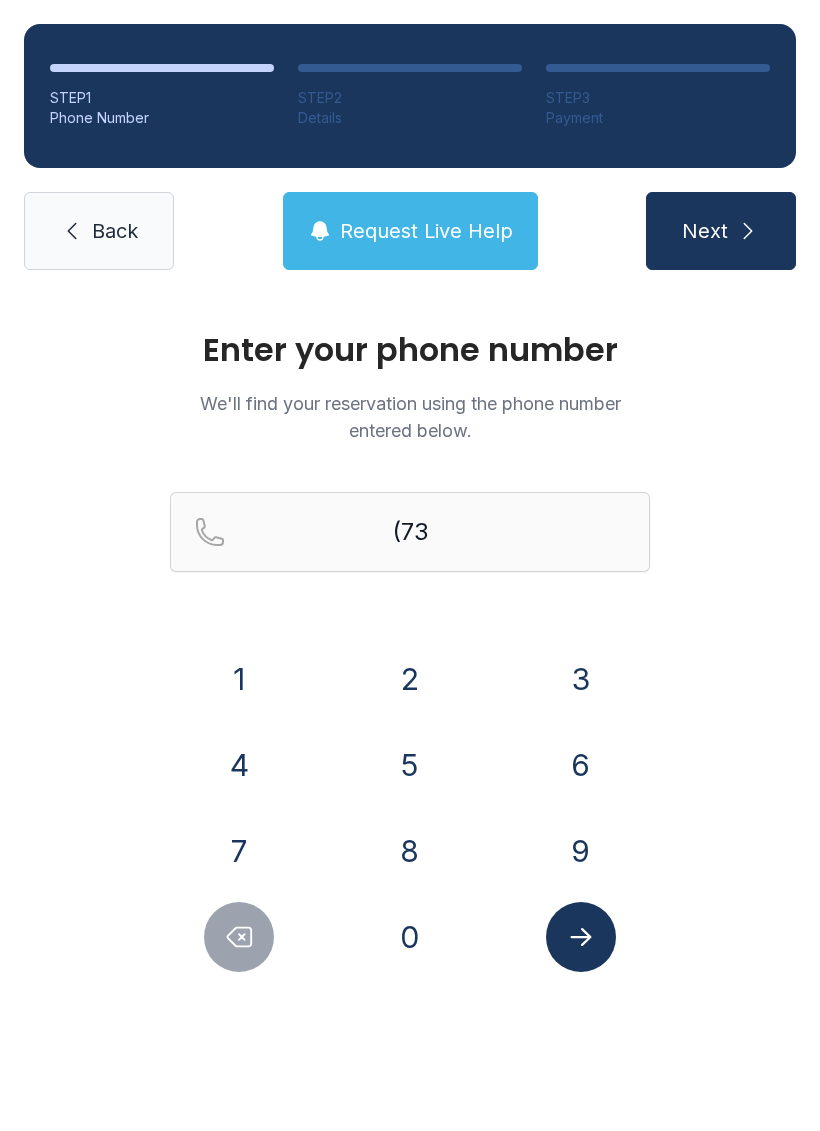 click on "1" at bounding box center (239, 679) 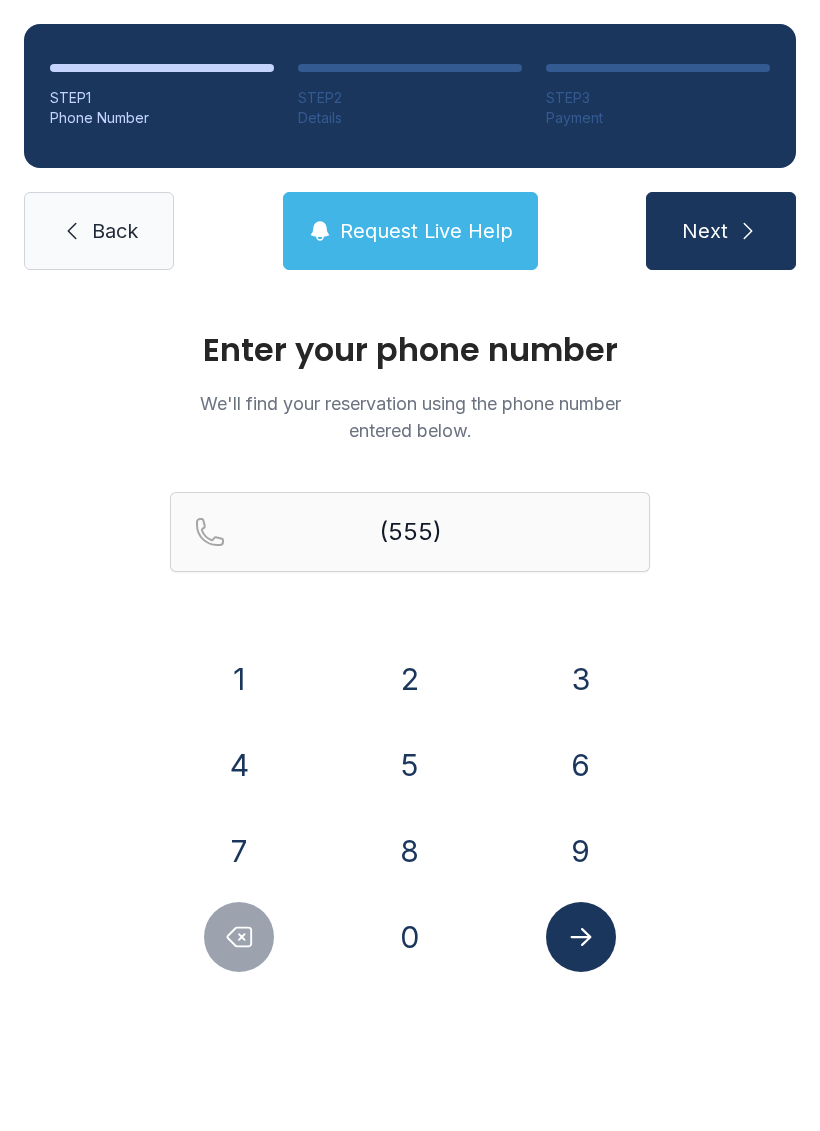 click on "5" at bounding box center (239, 679) 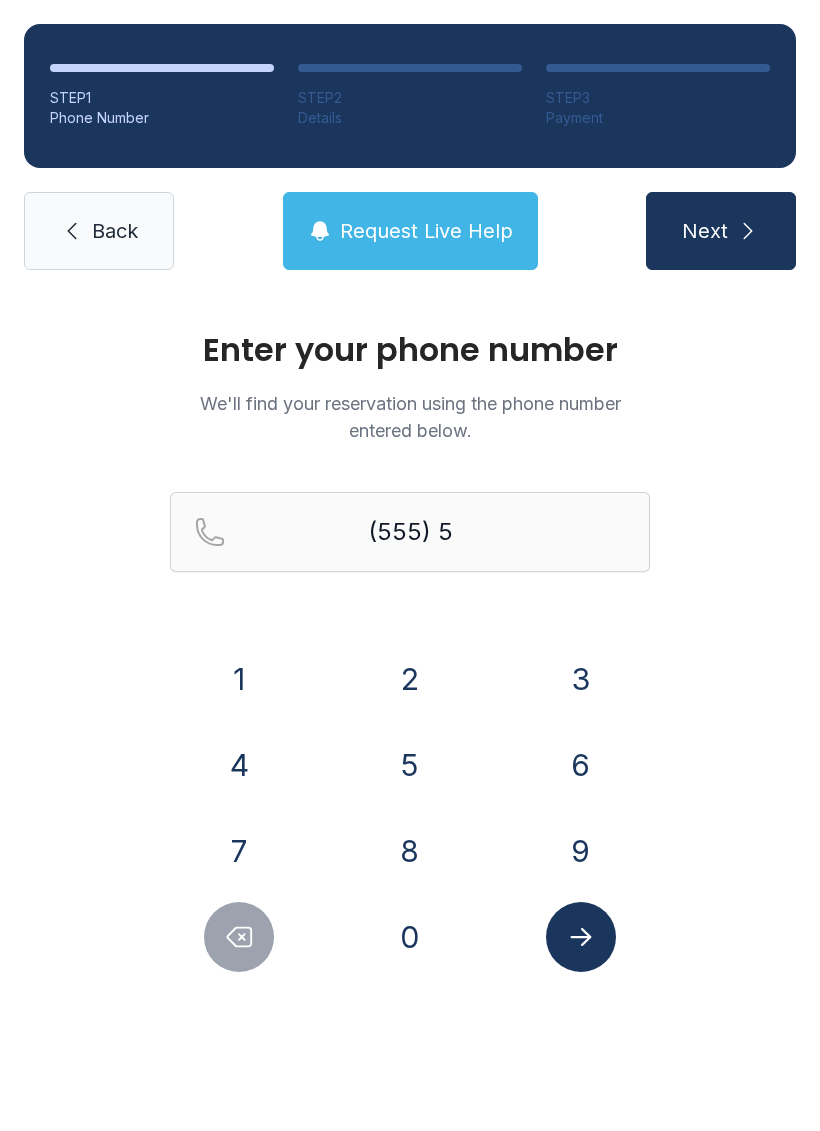 click on "8" at bounding box center (239, 679) 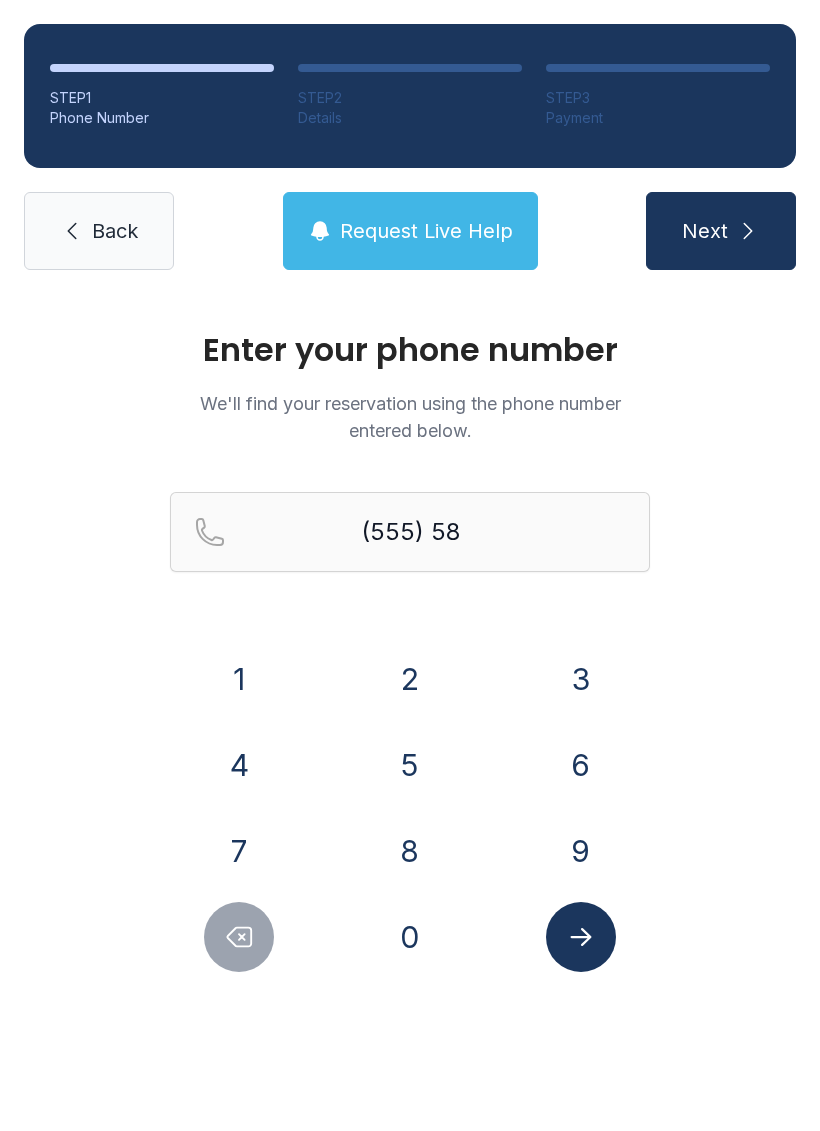 click on "9" at bounding box center (239, 679) 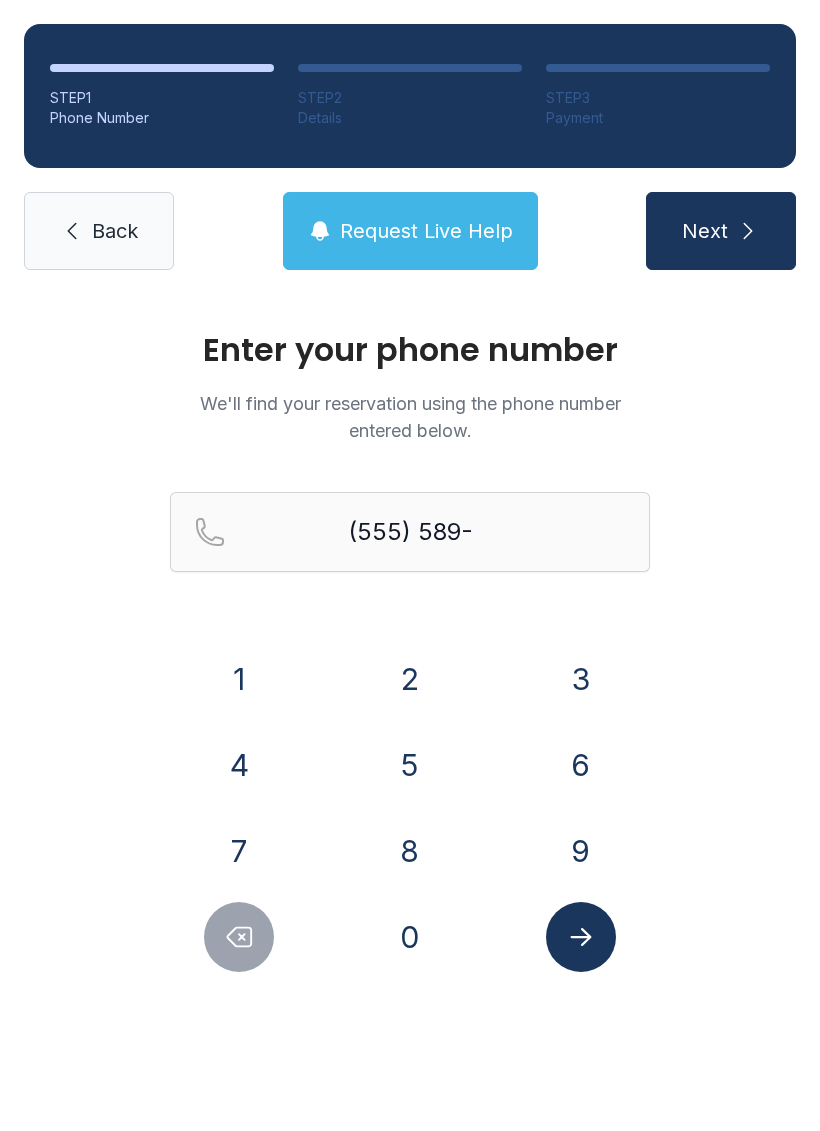 click on "1" at bounding box center [239, 679] 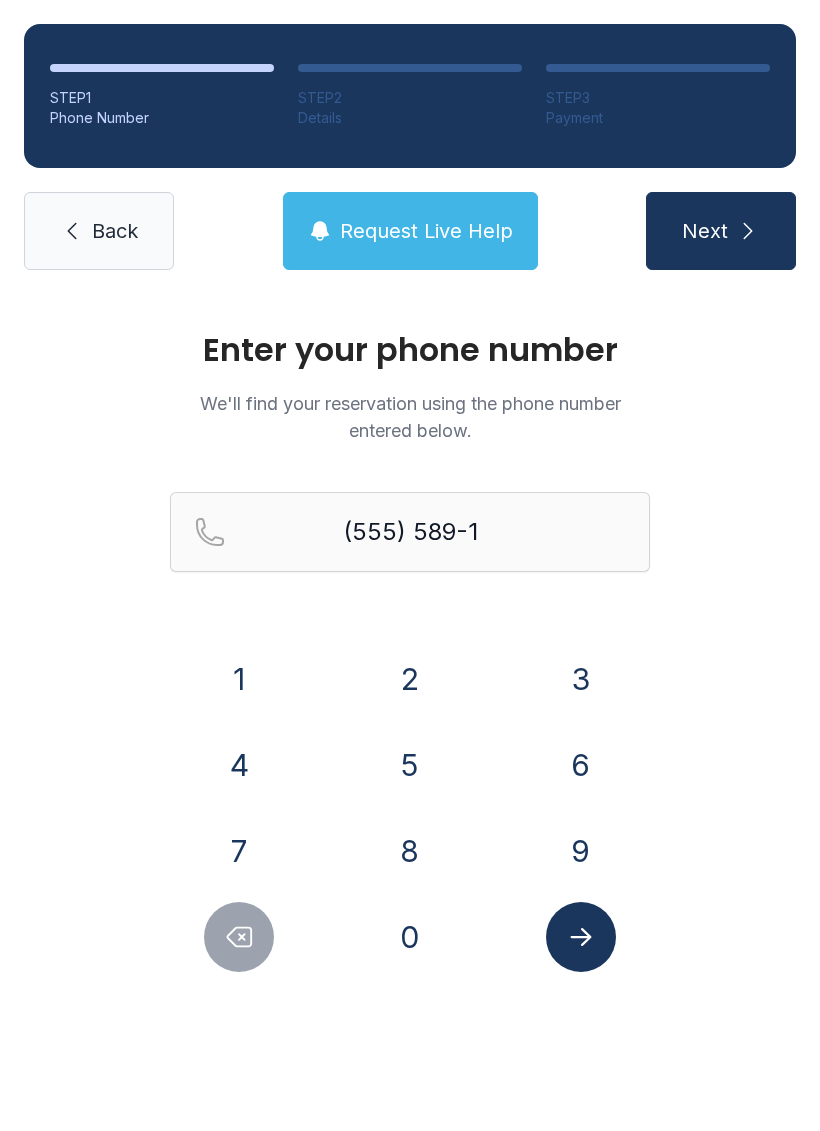 click on "5" at bounding box center (239, 679) 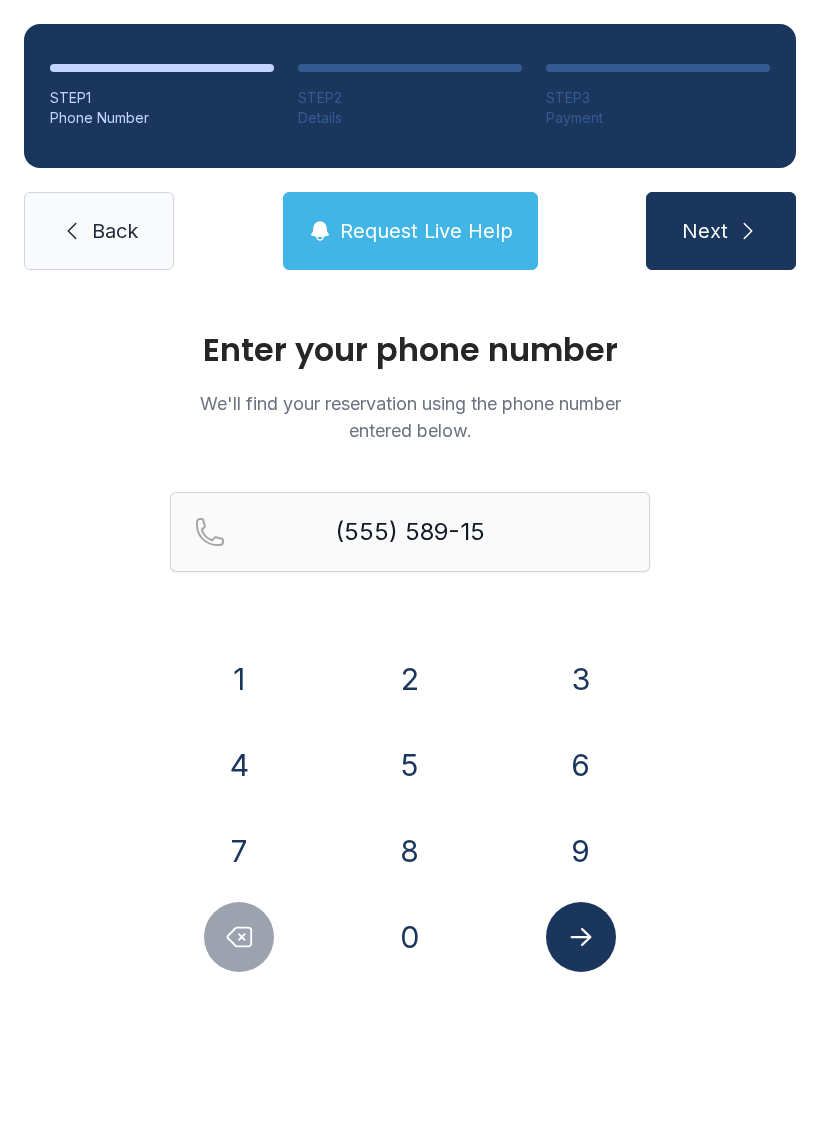 click on "7" at bounding box center (239, 679) 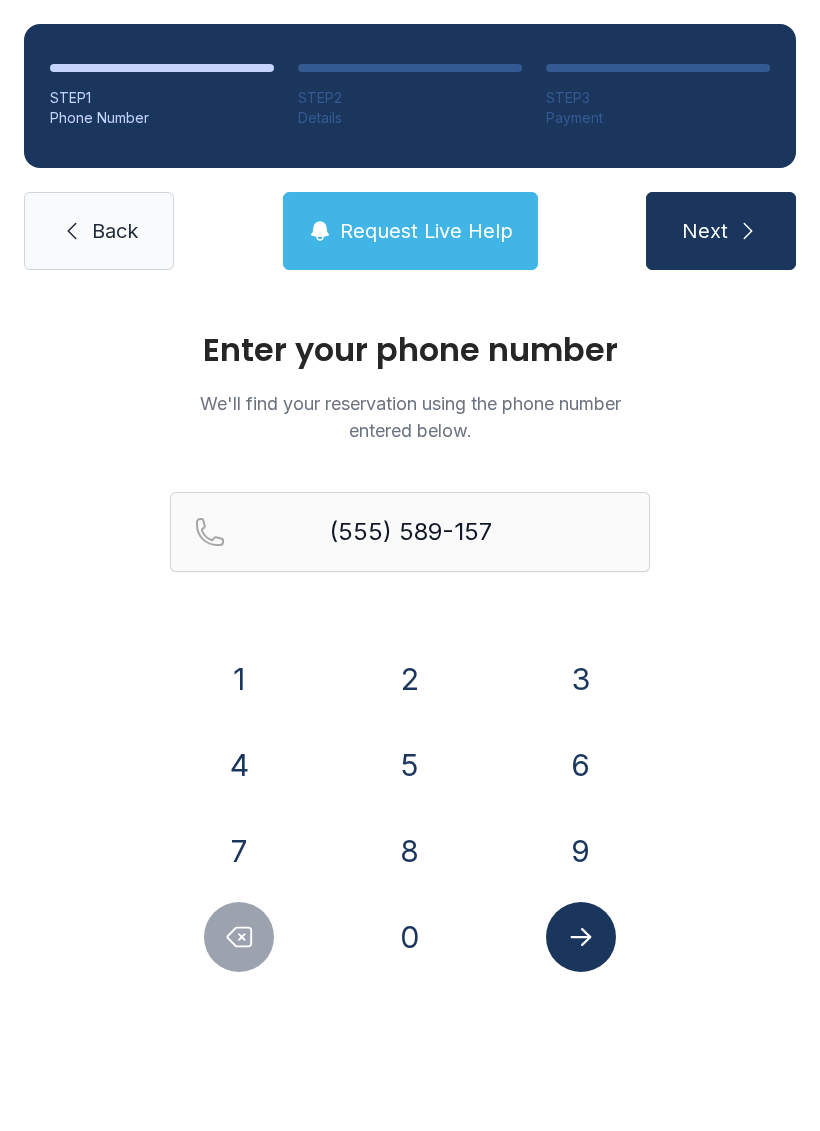 click on "9" at bounding box center [239, 679] 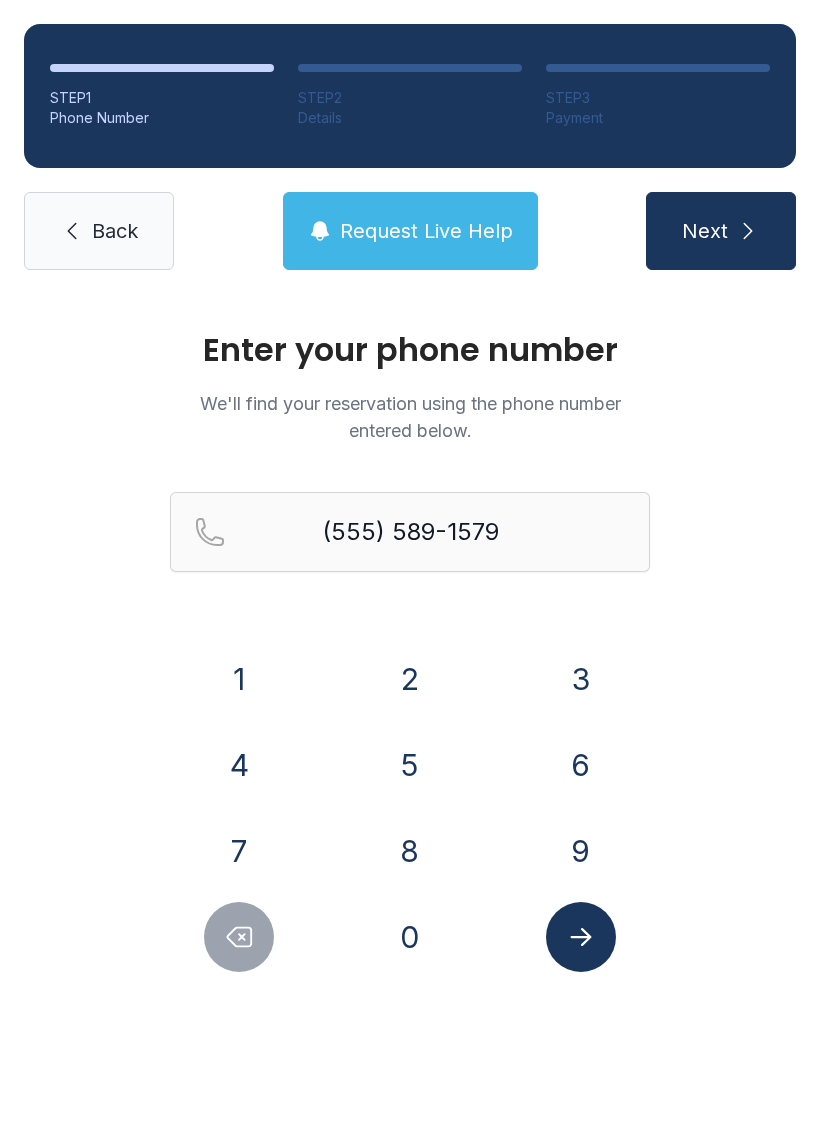 click at bounding box center (581, 937) 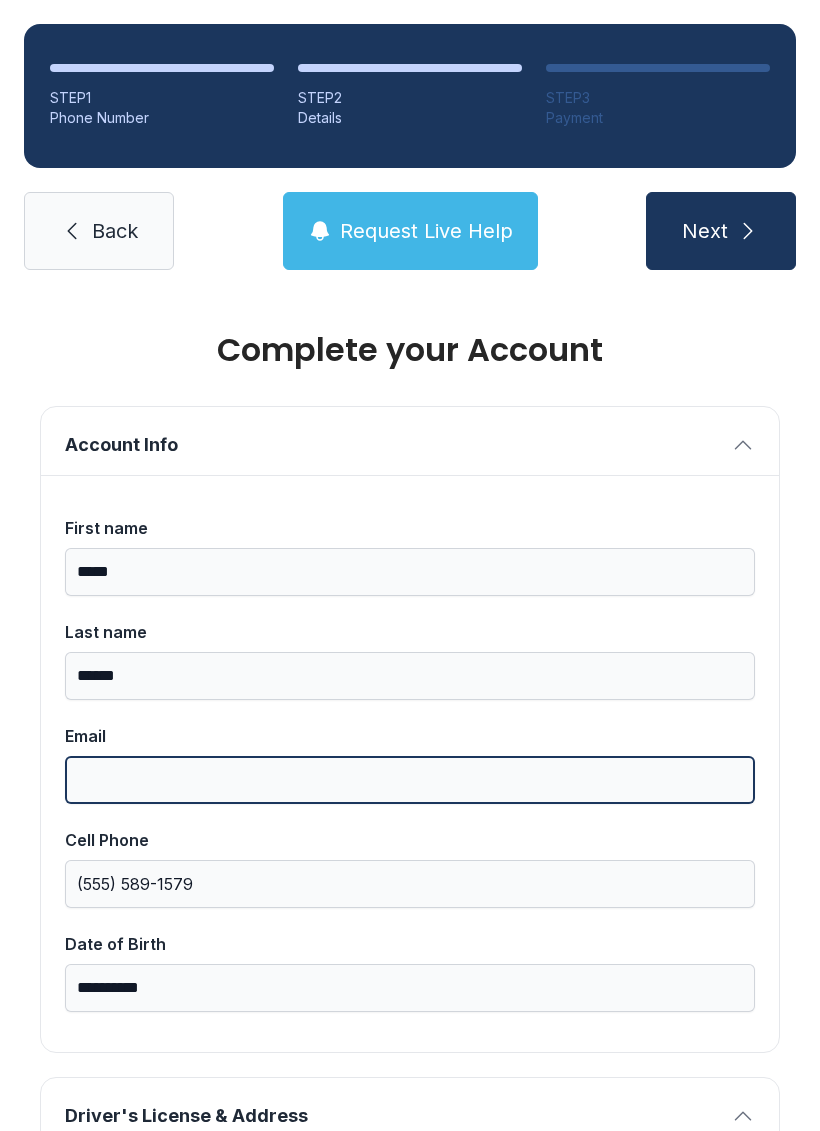 click on "Email" at bounding box center [410, 780] 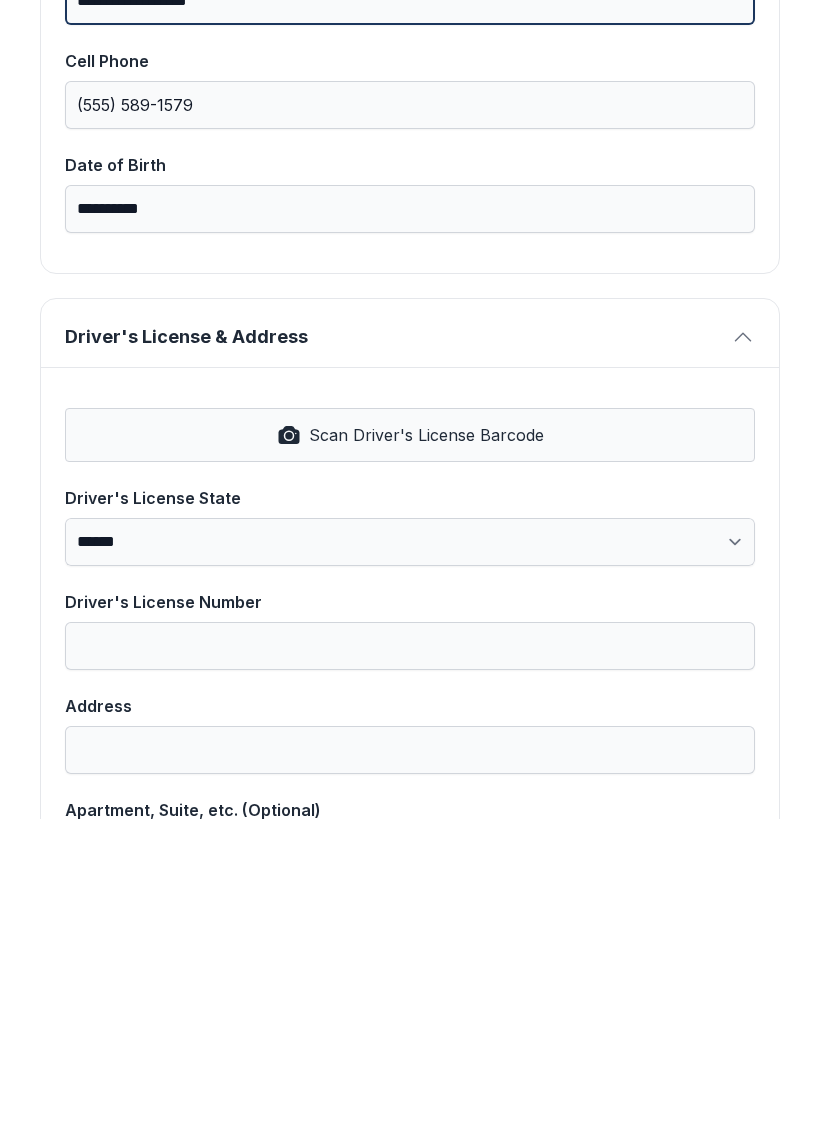 scroll, scrollTop: 468, scrollLeft: 0, axis: vertical 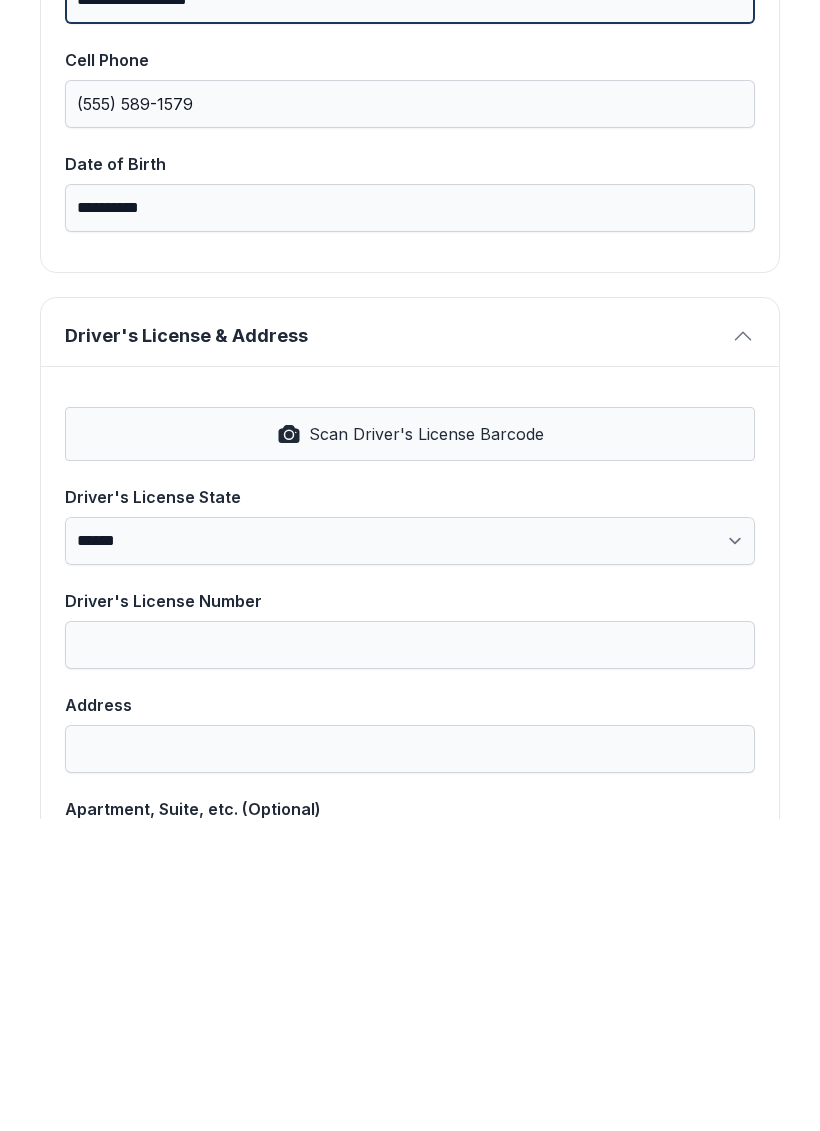 type on "**********" 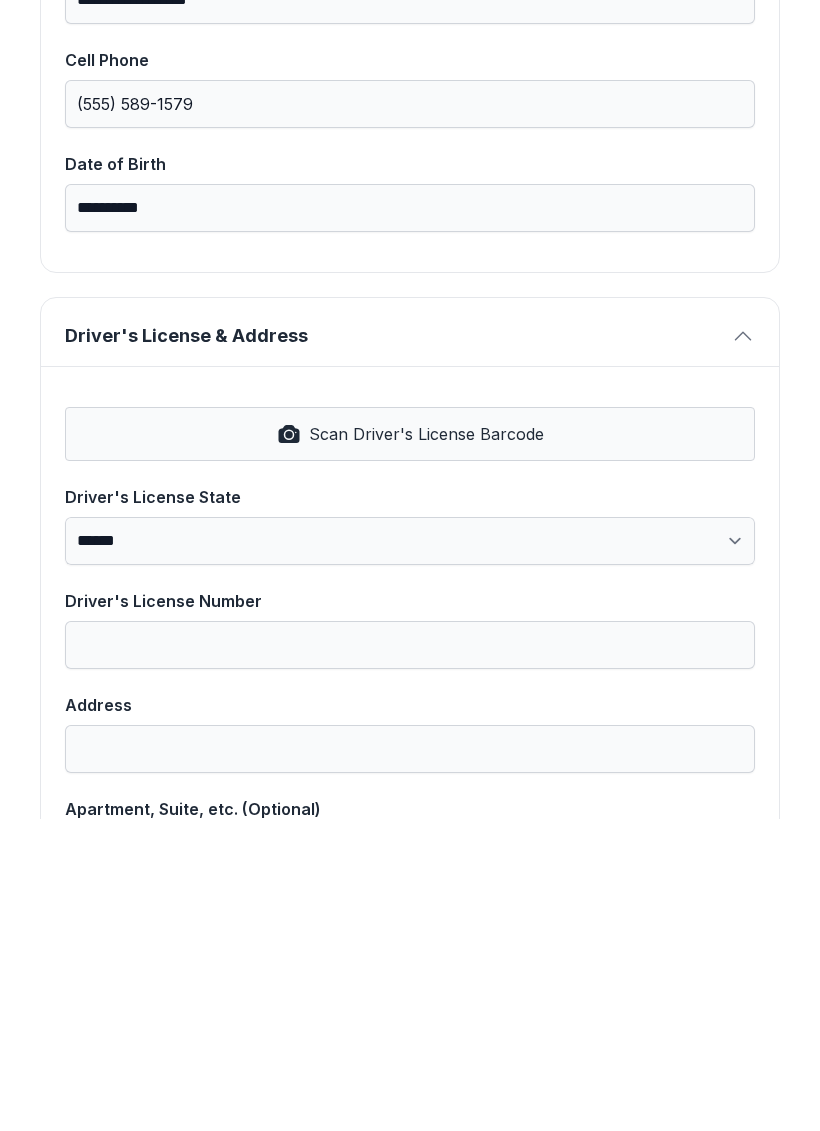 click on "Scan Driver's License Barcode" at bounding box center [426, 746] 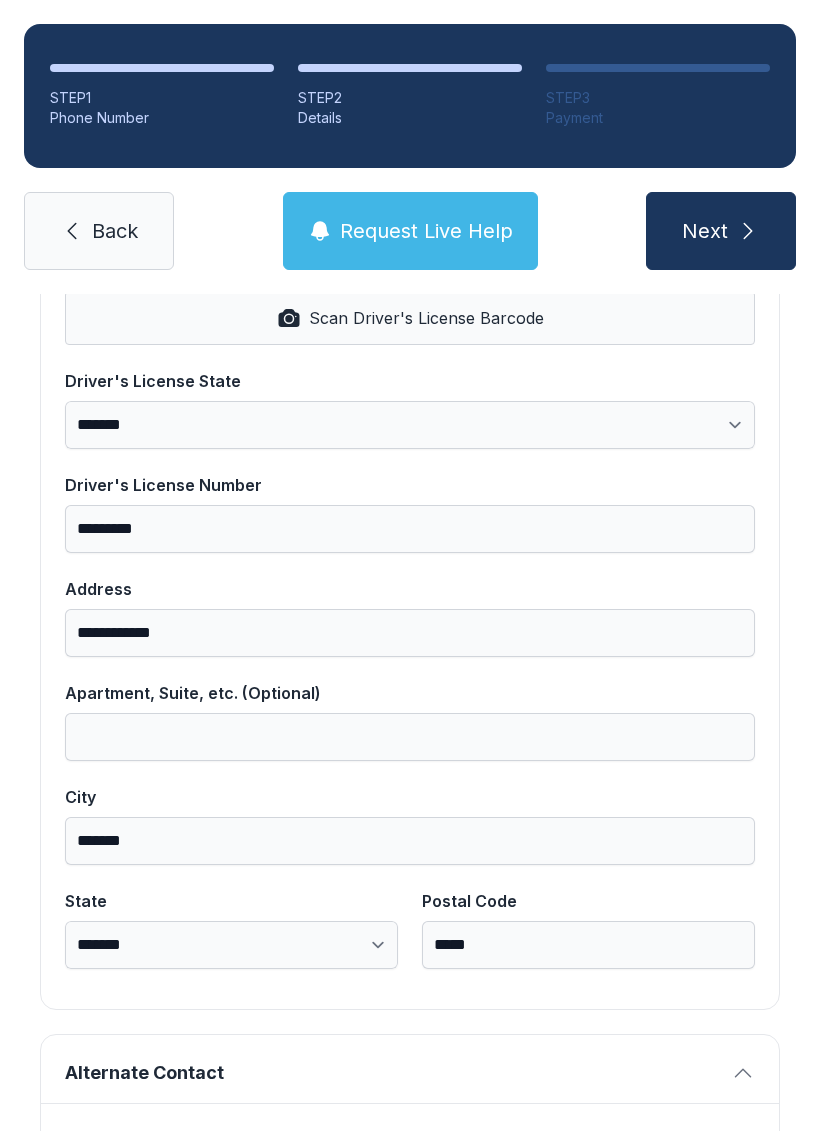 scroll, scrollTop: 914, scrollLeft: 0, axis: vertical 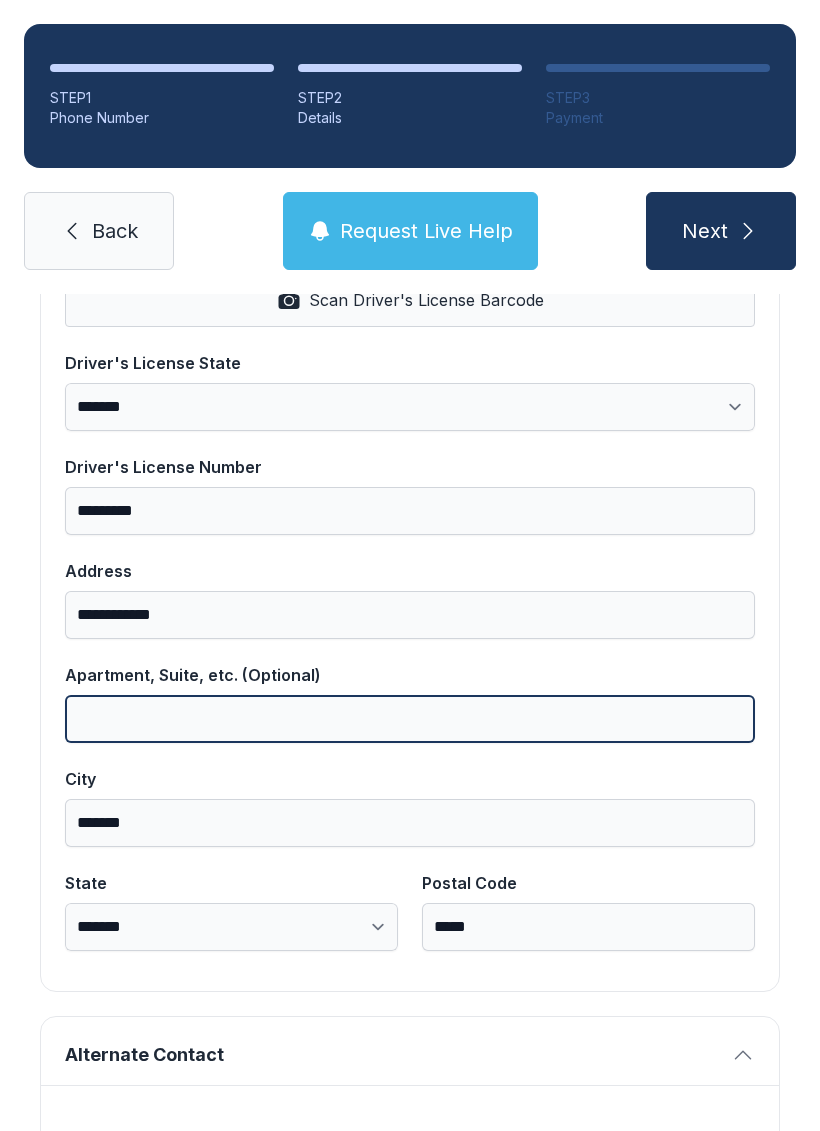 click on "Apartment, Suite, etc. (Optional)" at bounding box center [410, 719] 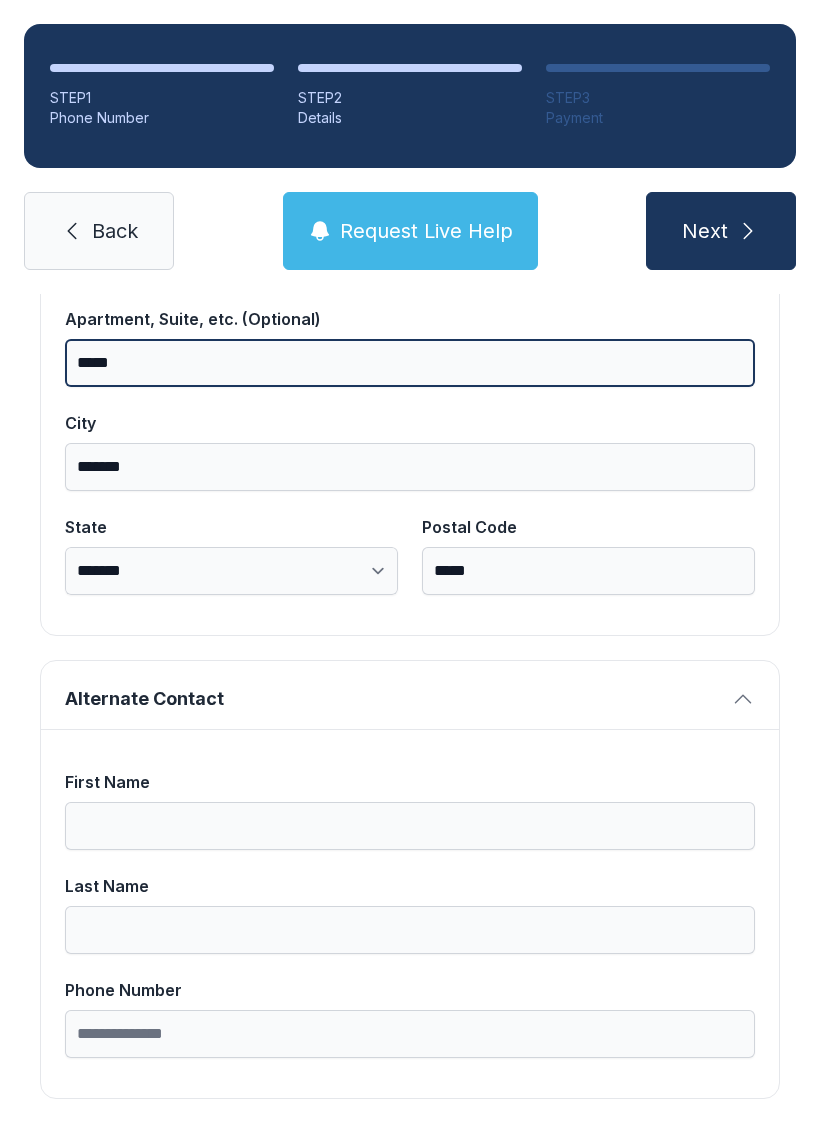 scroll, scrollTop: 1269, scrollLeft: 0, axis: vertical 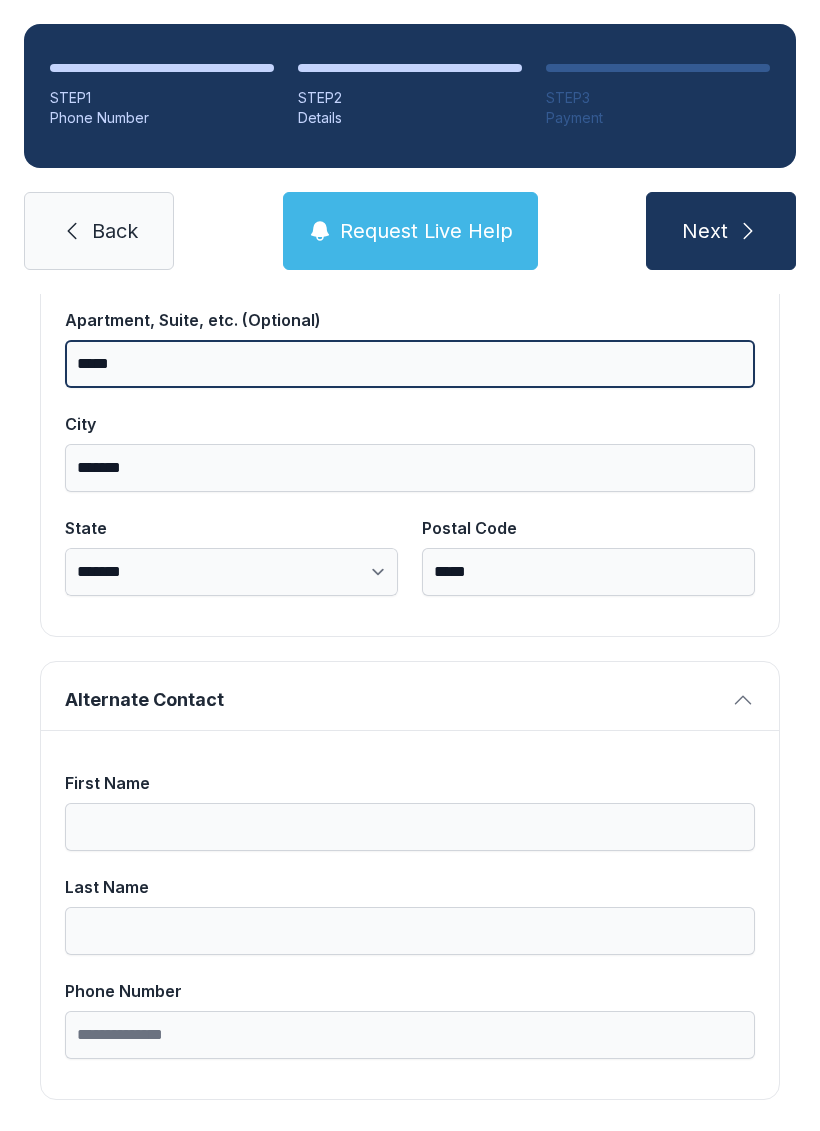 type on "*****" 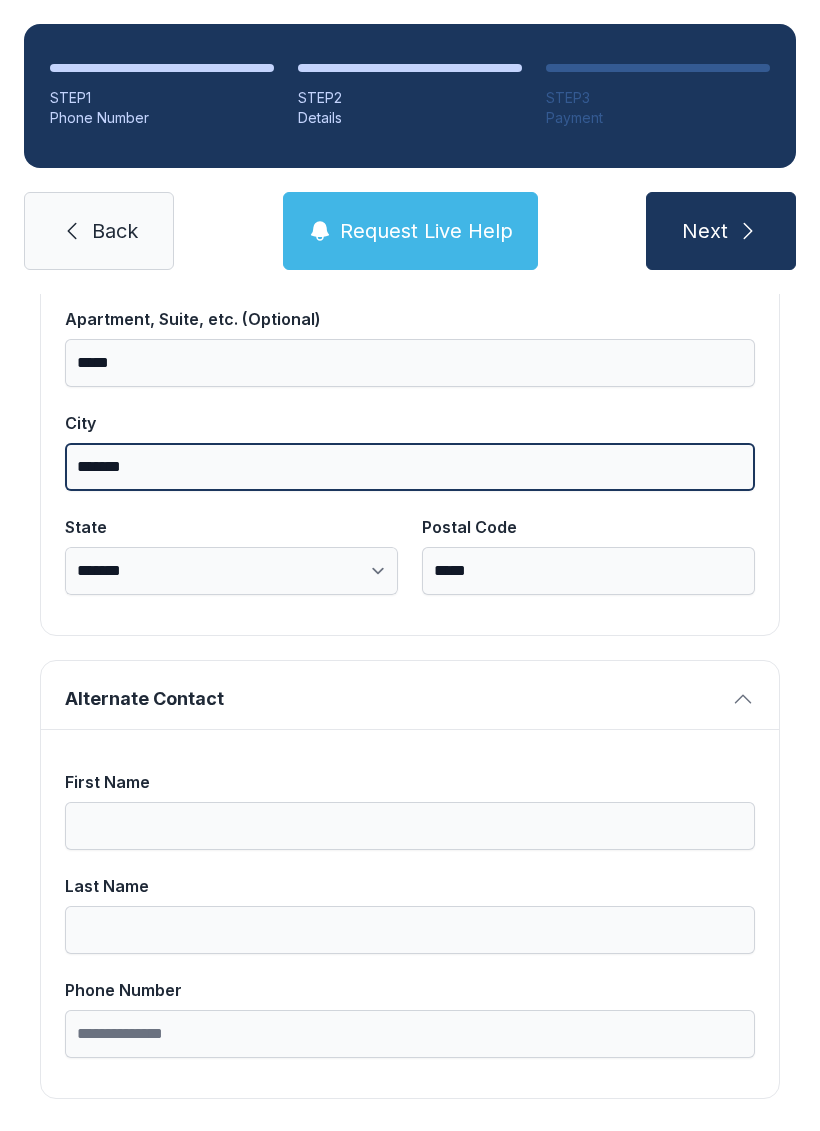 scroll, scrollTop: 1269, scrollLeft: 0, axis: vertical 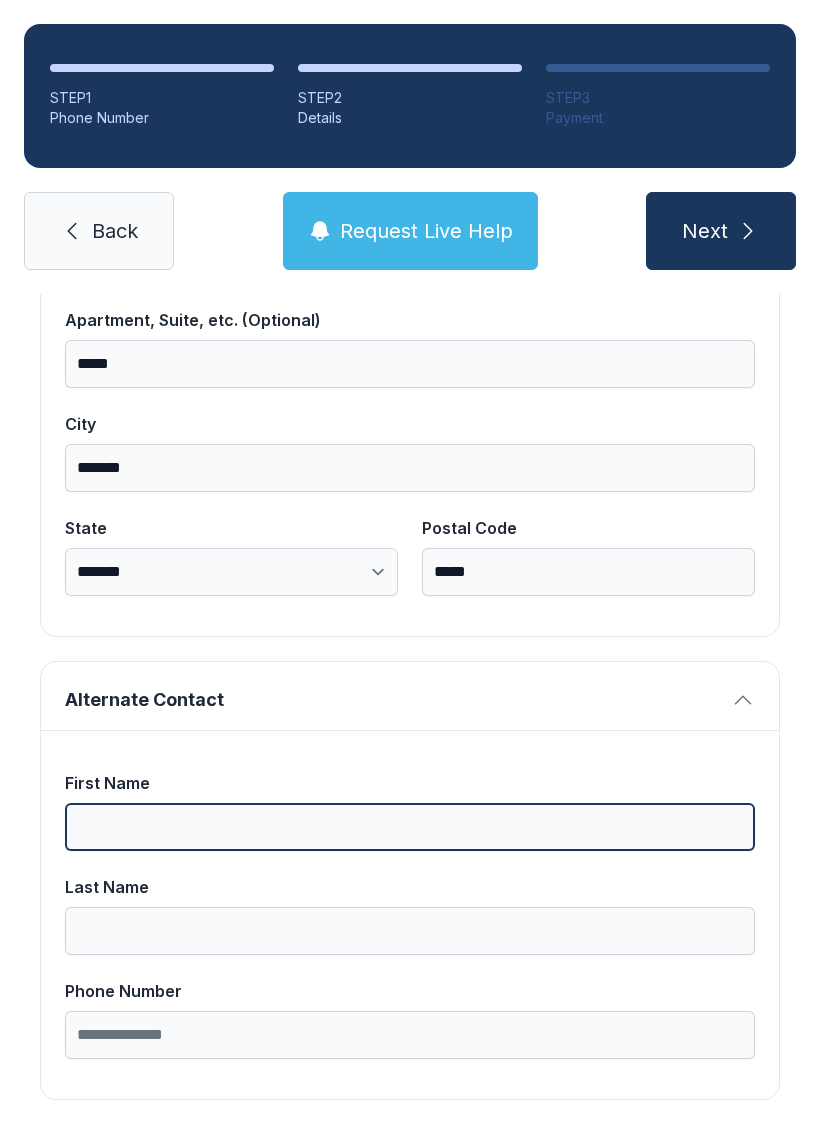 click on "First Name" at bounding box center (410, 827) 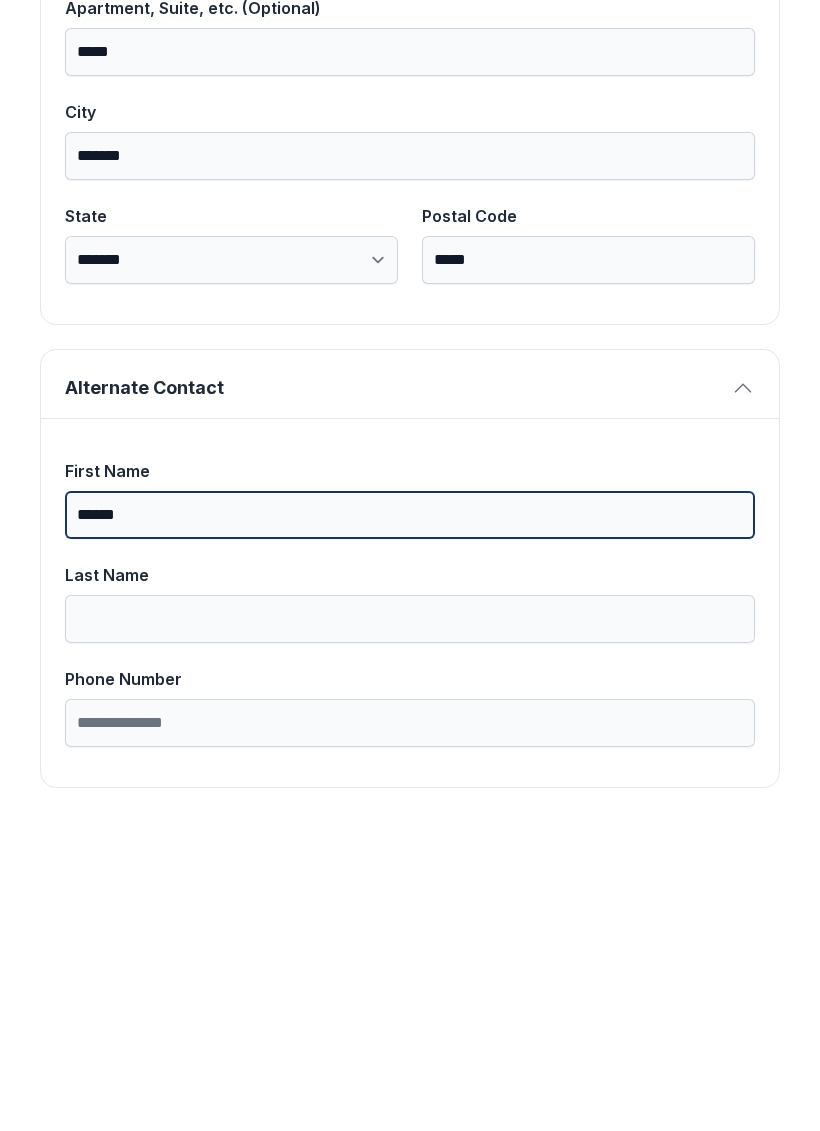type on "******" 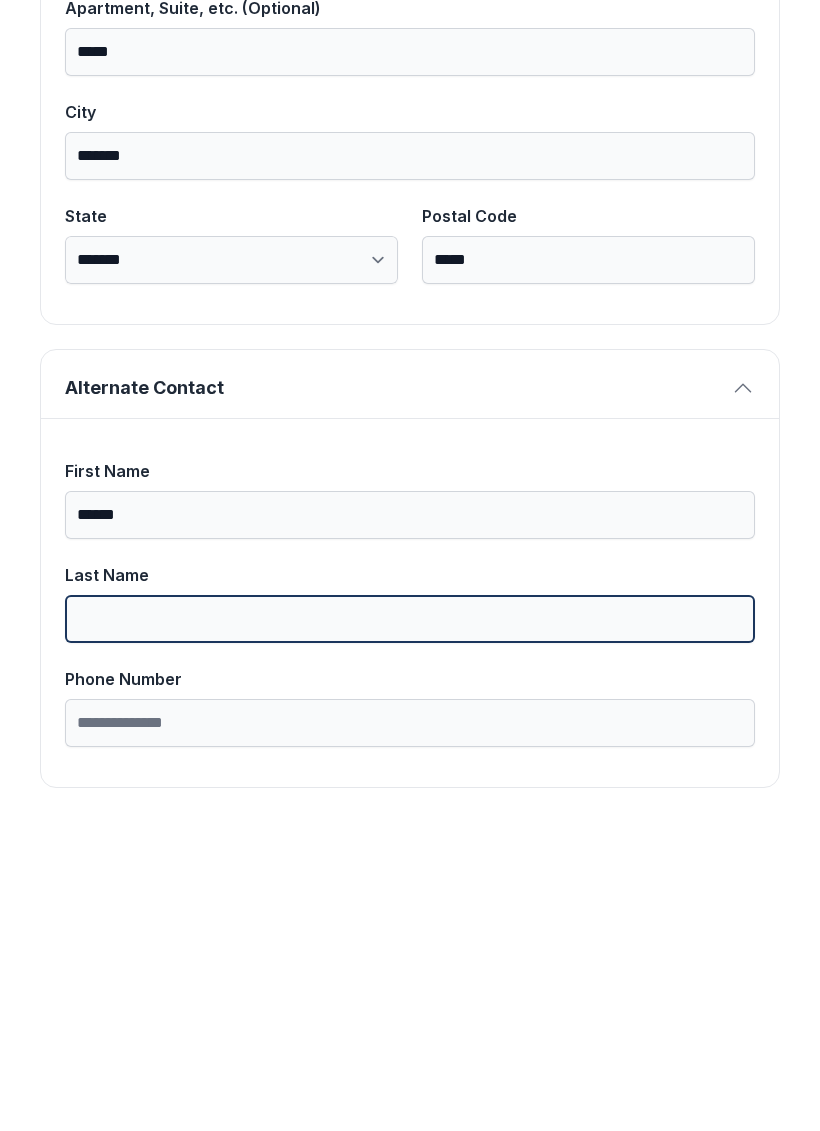 click on "Last Name" at bounding box center (410, 931) 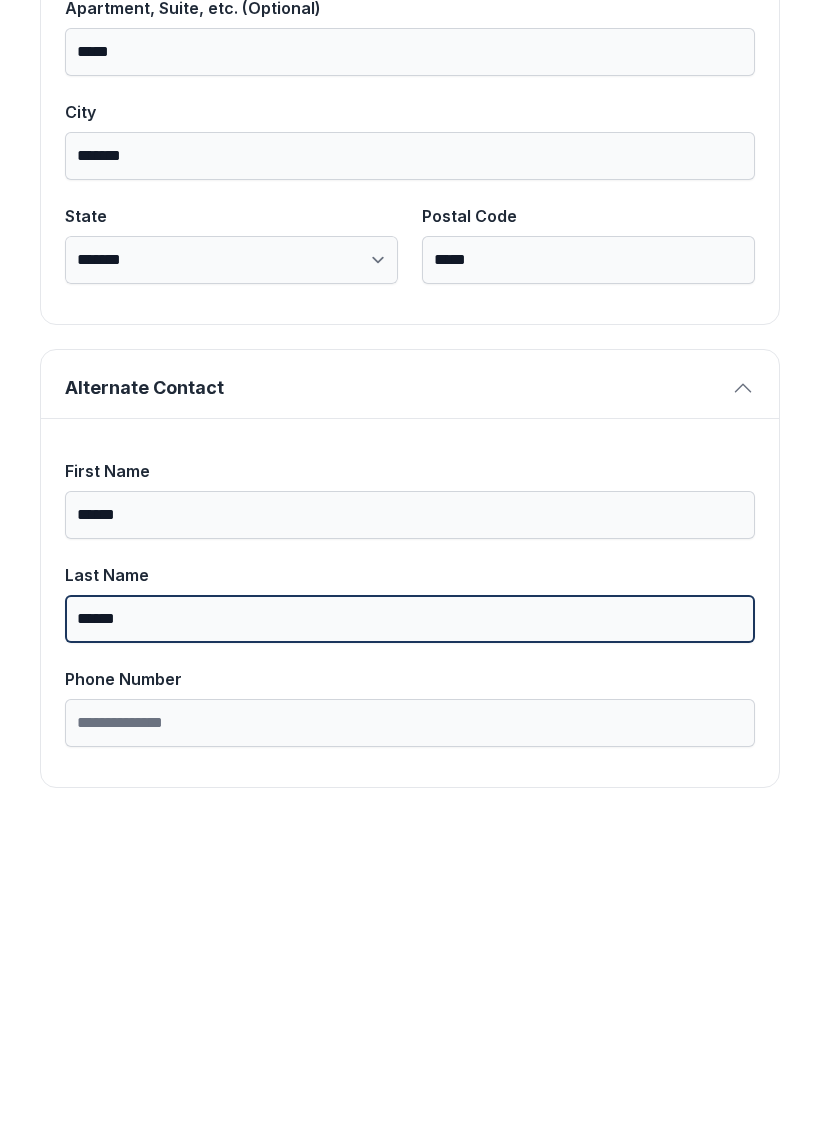 type on "******" 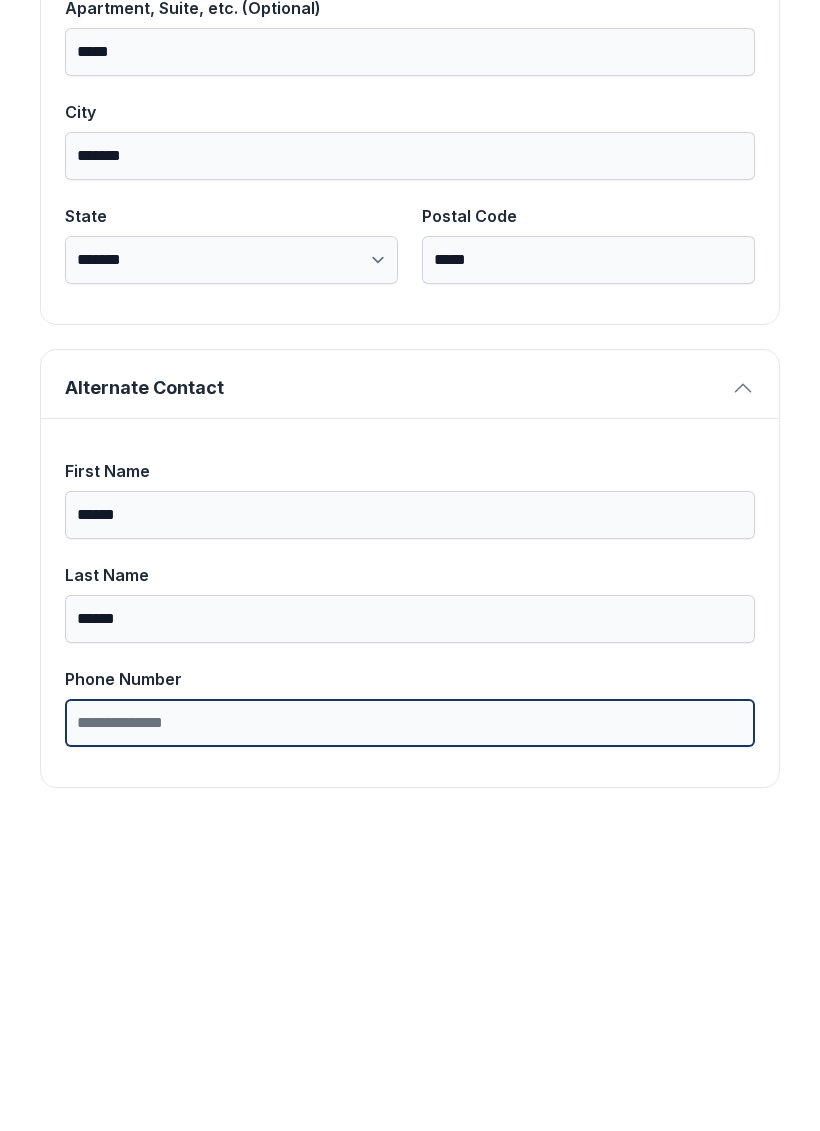 click on "Phone Number" at bounding box center (410, 1035) 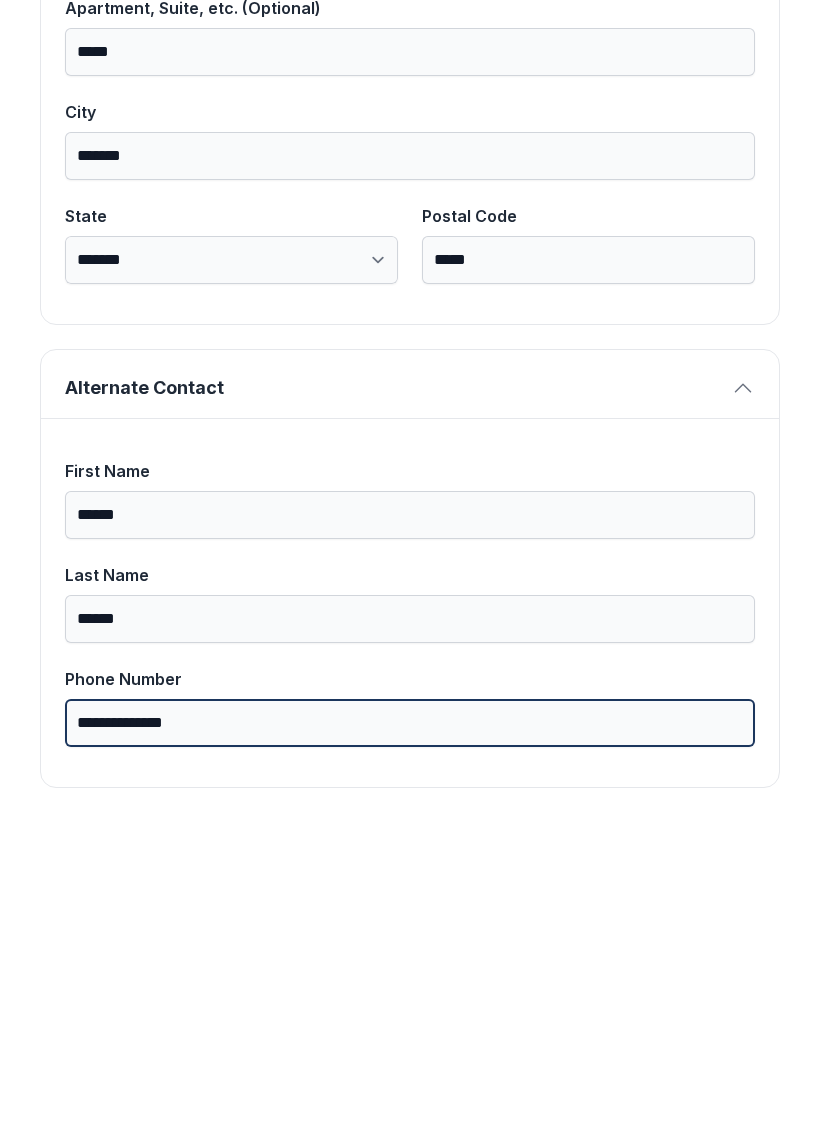 type on "**********" 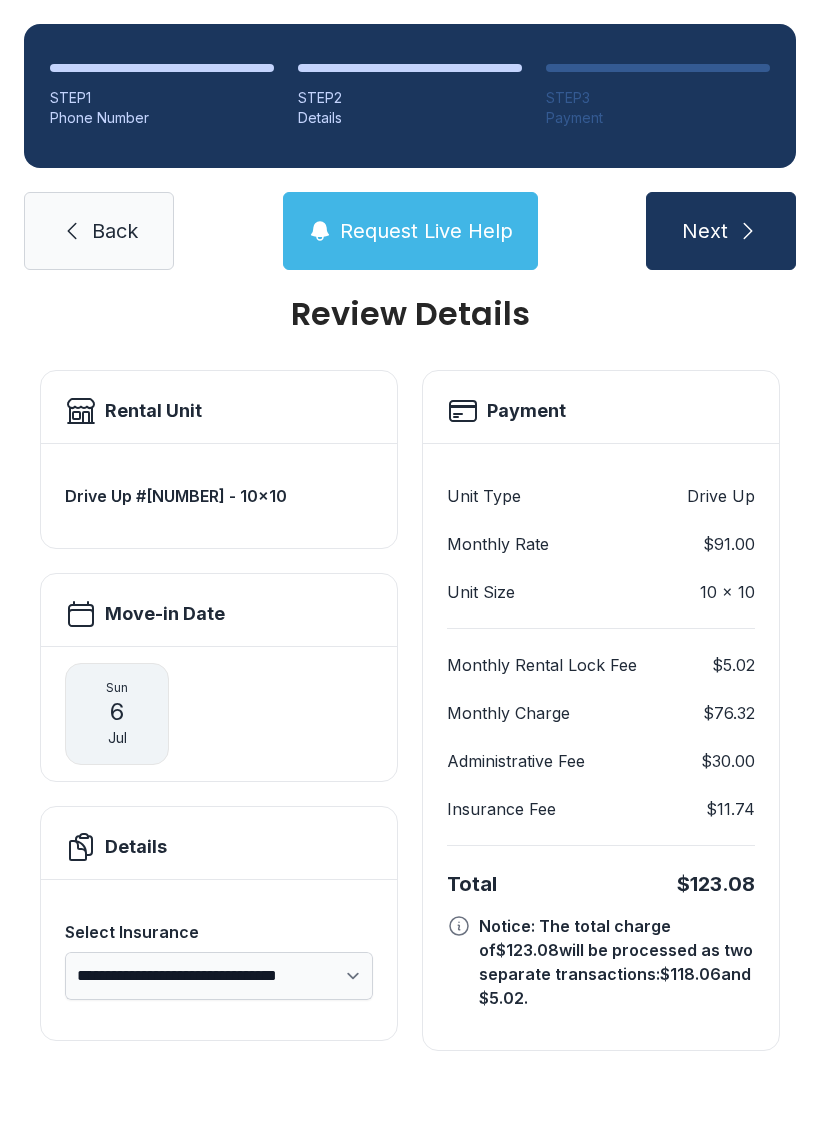 scroll, scrollTop: 0, scrollLeft: 0, axis: both 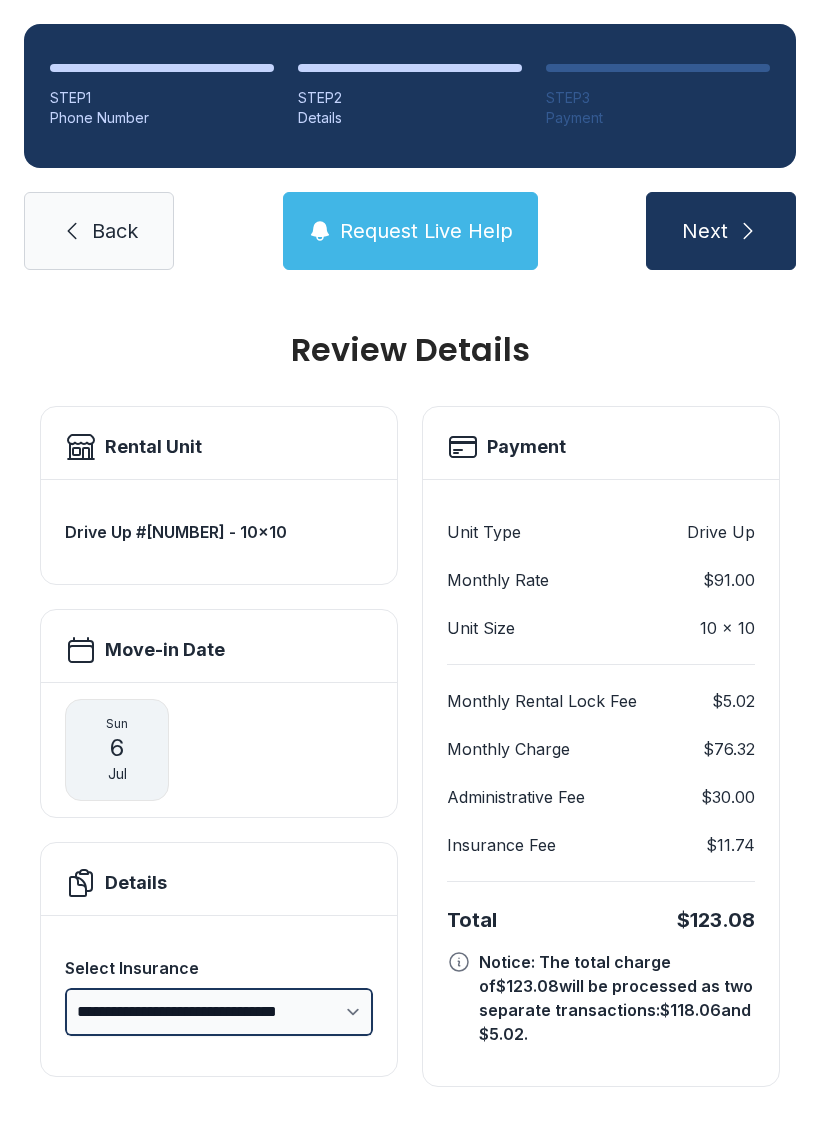 click on "**********" at bounding box center [219, 1012] 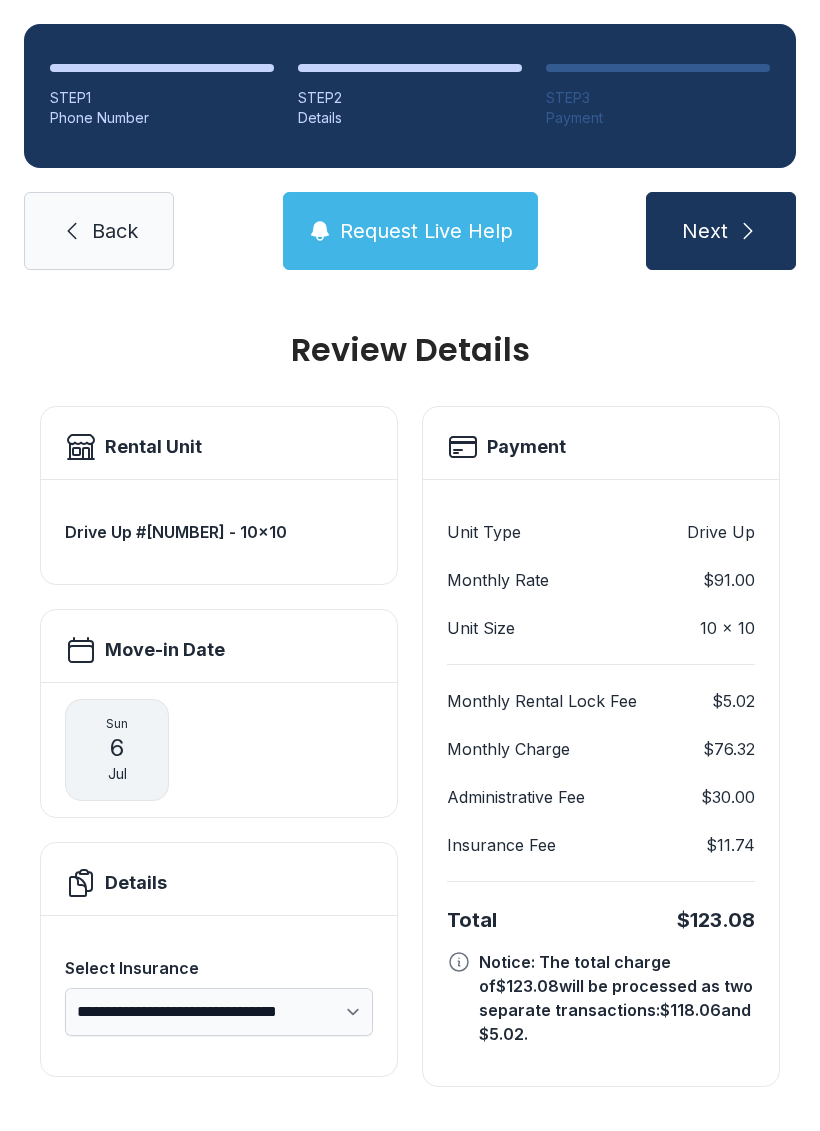 click on "Next" at bounding box center (721, 231) 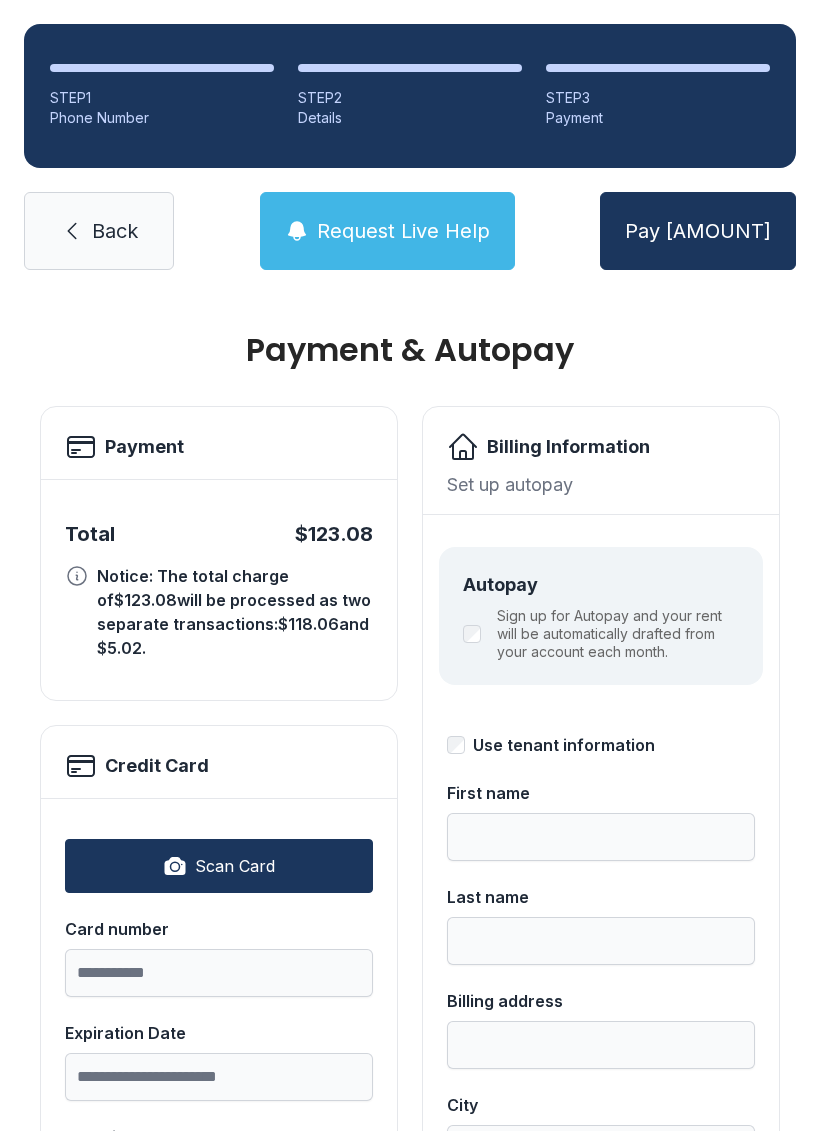 scroll, scrollTop: 0, scrollLeft: 0, axis: both 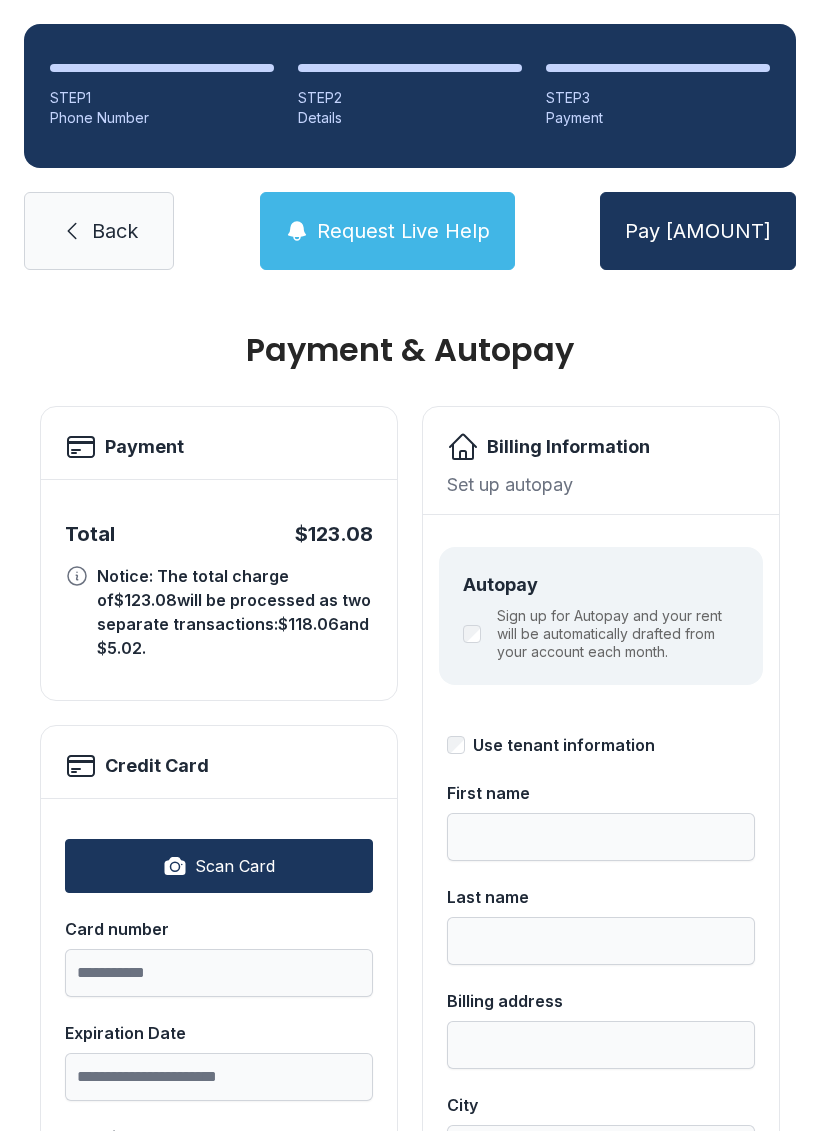 click at bounding box center (72, 231) 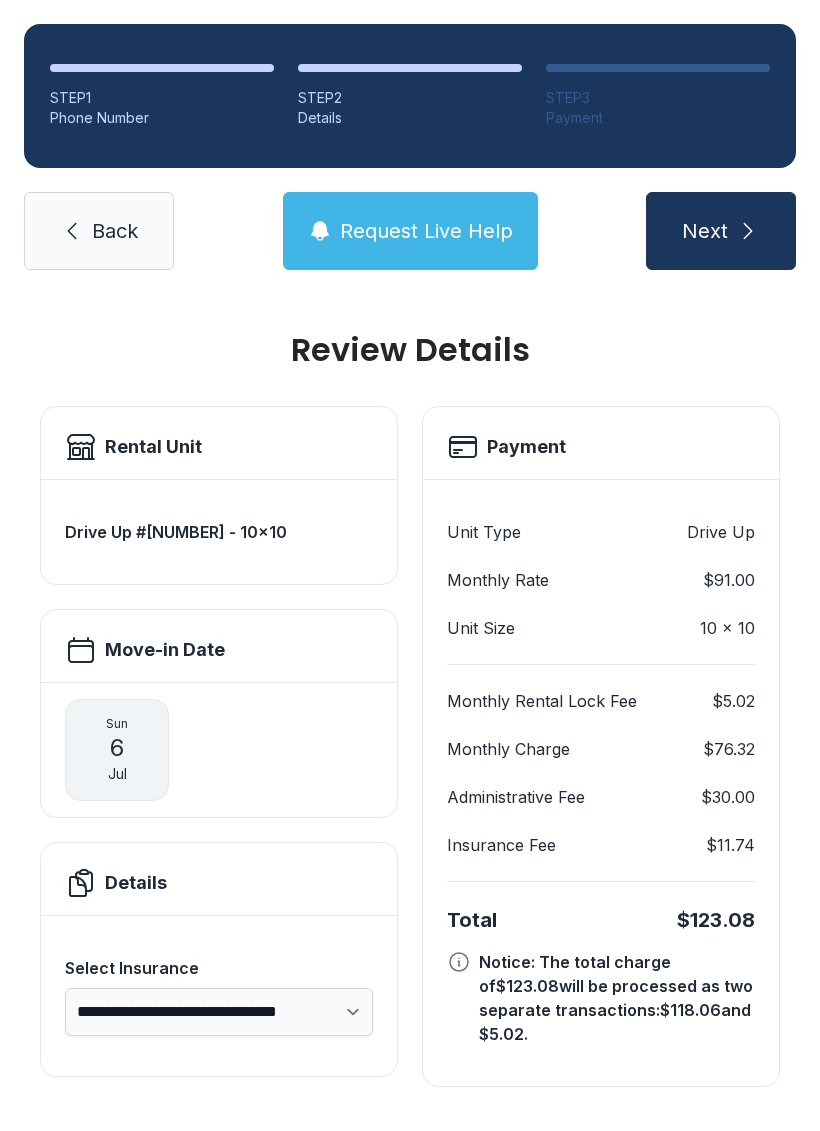 click at bounding box center (72, 231) 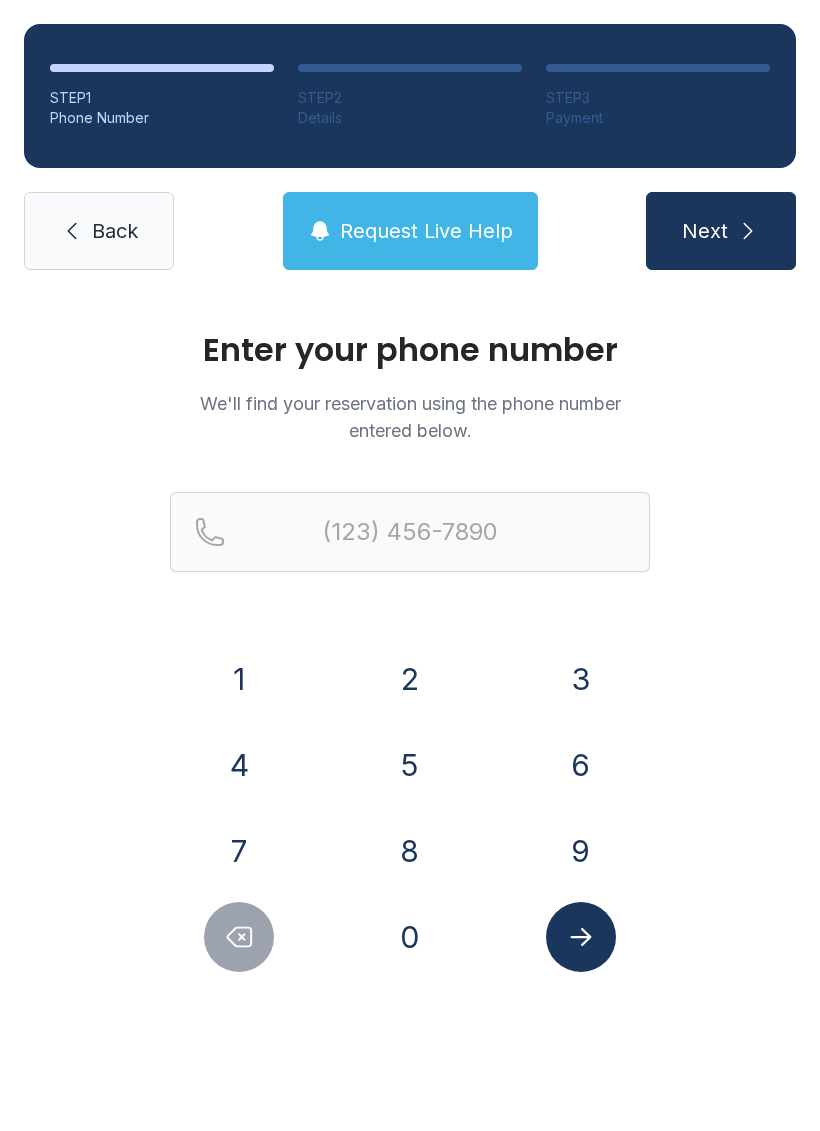 click at bounding box center (72, 231) 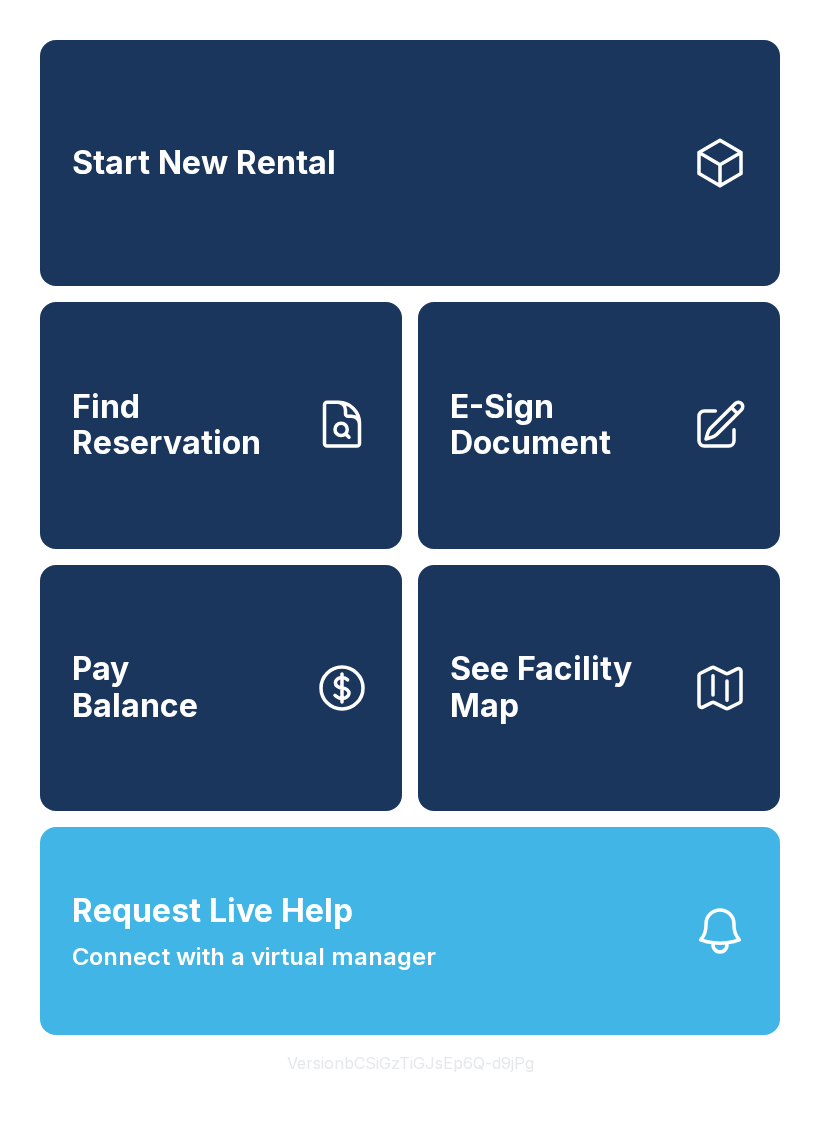 click on "Start New Rental" at bounding box center [410, 163] 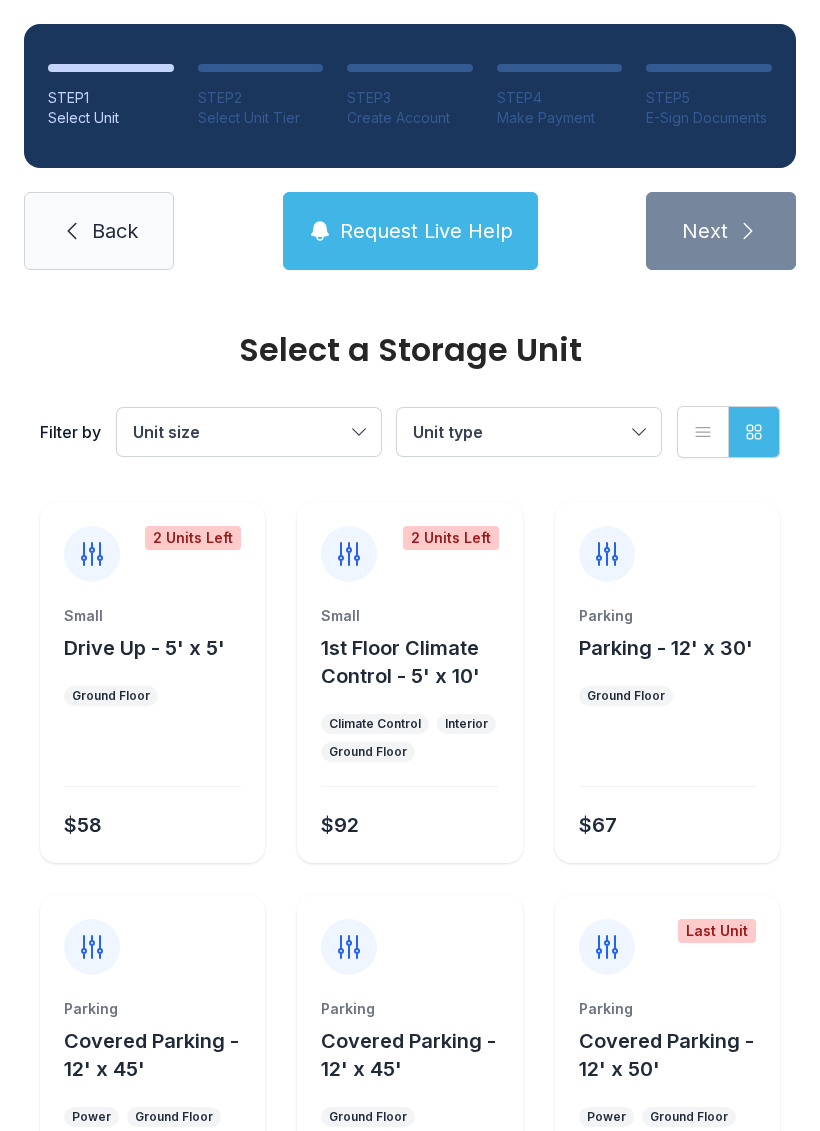 scroll, scrollTop: 0, scrollLeft: 0, axis: both 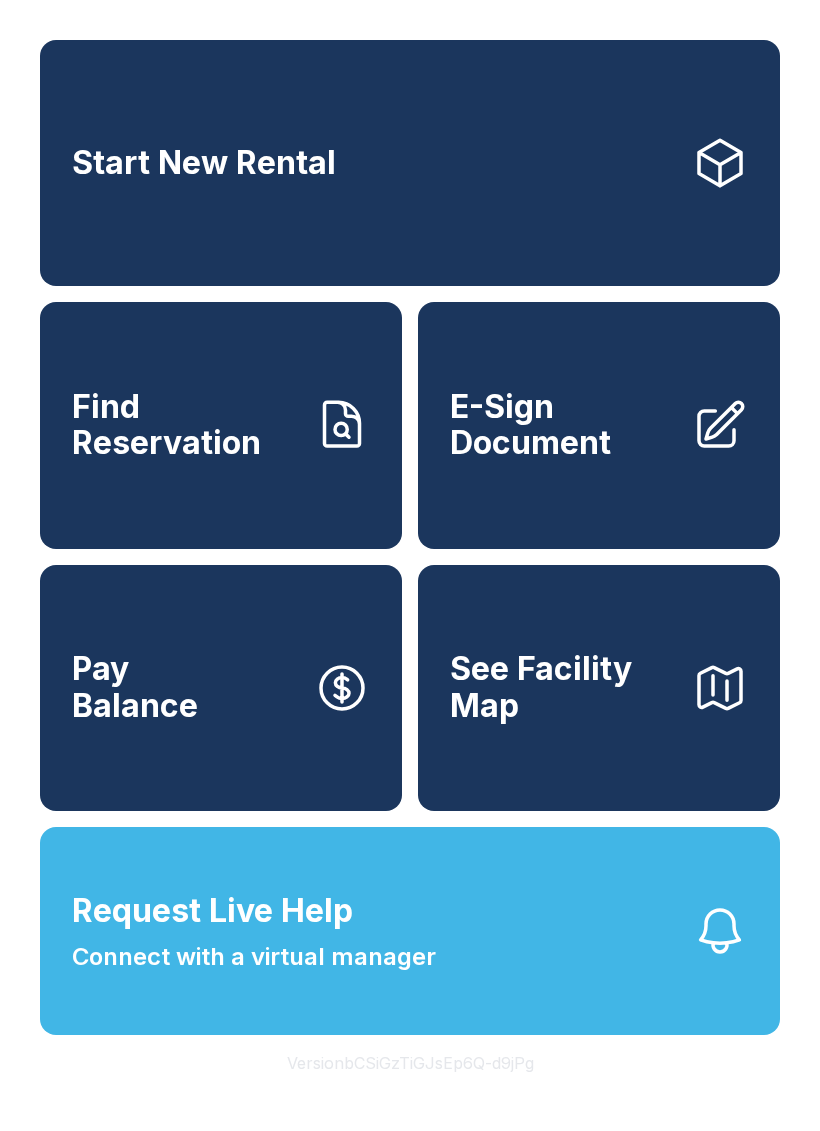 click on "Request Live Help Connect with a virtual manager" at bounding box center (410, 931) 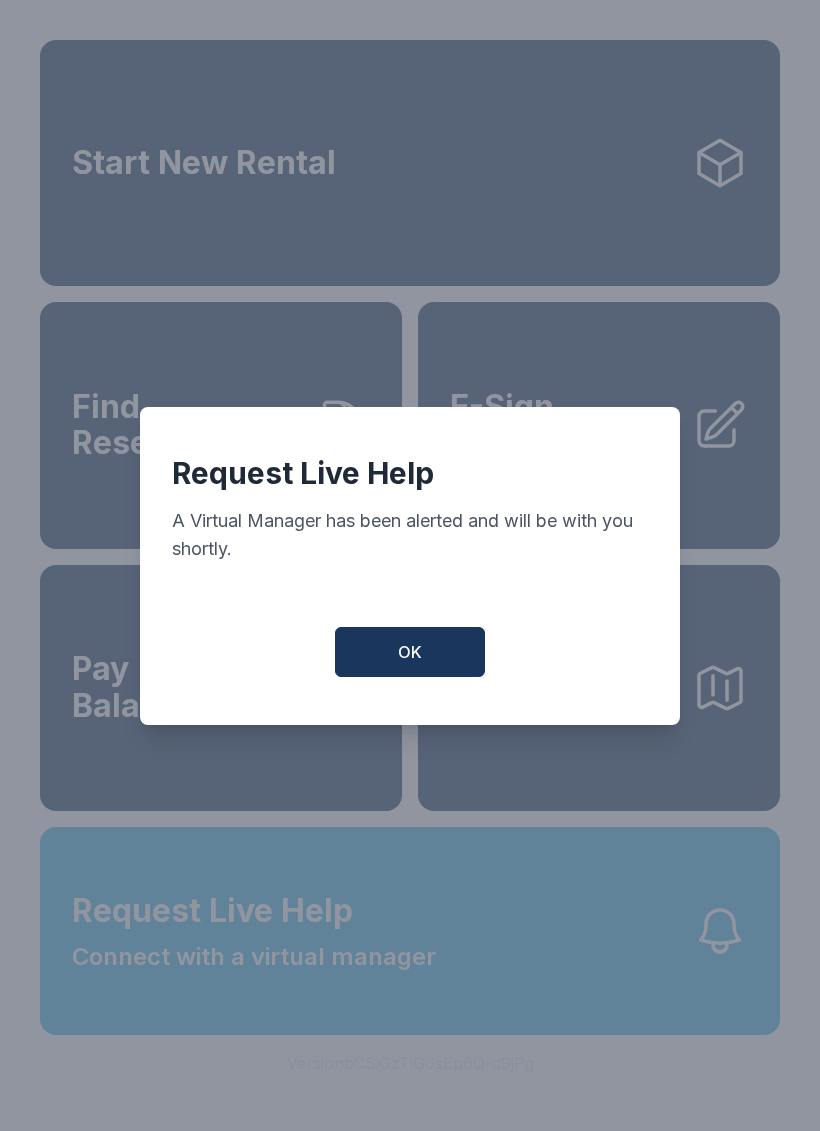 click on "OK" at bounding box center [410, 652] 